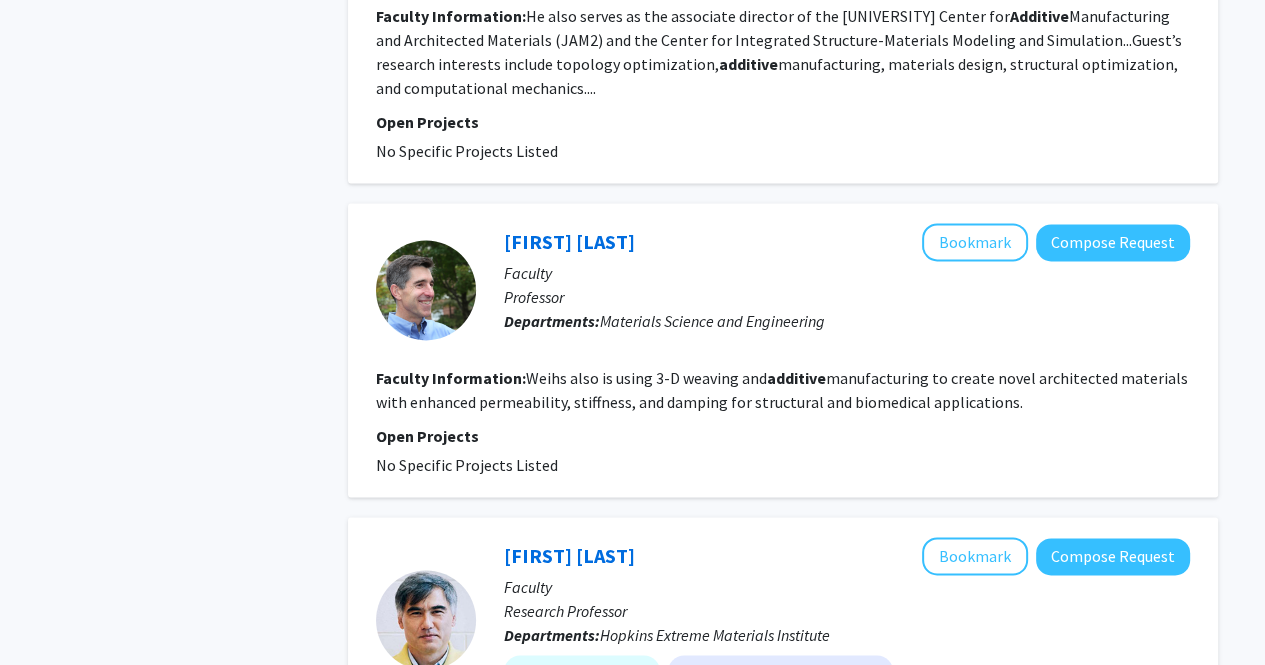 scroll, scrollTop: 2290, scrollLeft: 0, axis: vertical 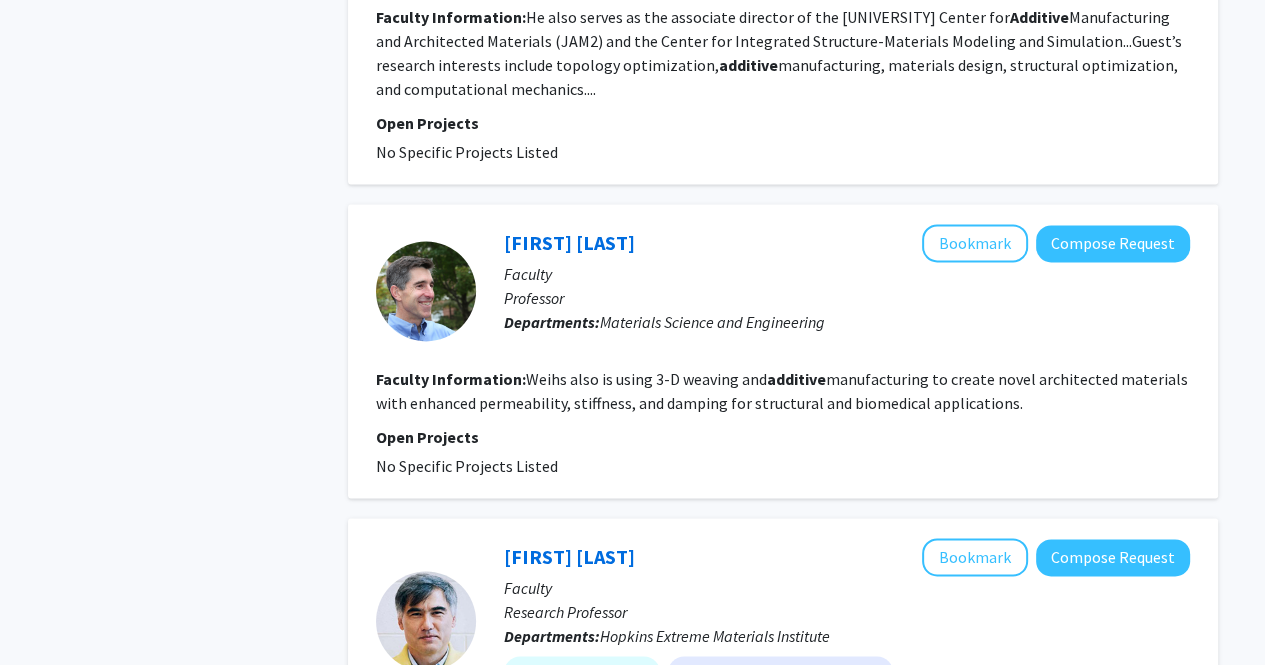 click on "Weihs also is using 3-D weaving and  additive  manufacturing to create novel architected materials with enhanced permeability, stiffness, and damping for structural and biomedical applications." 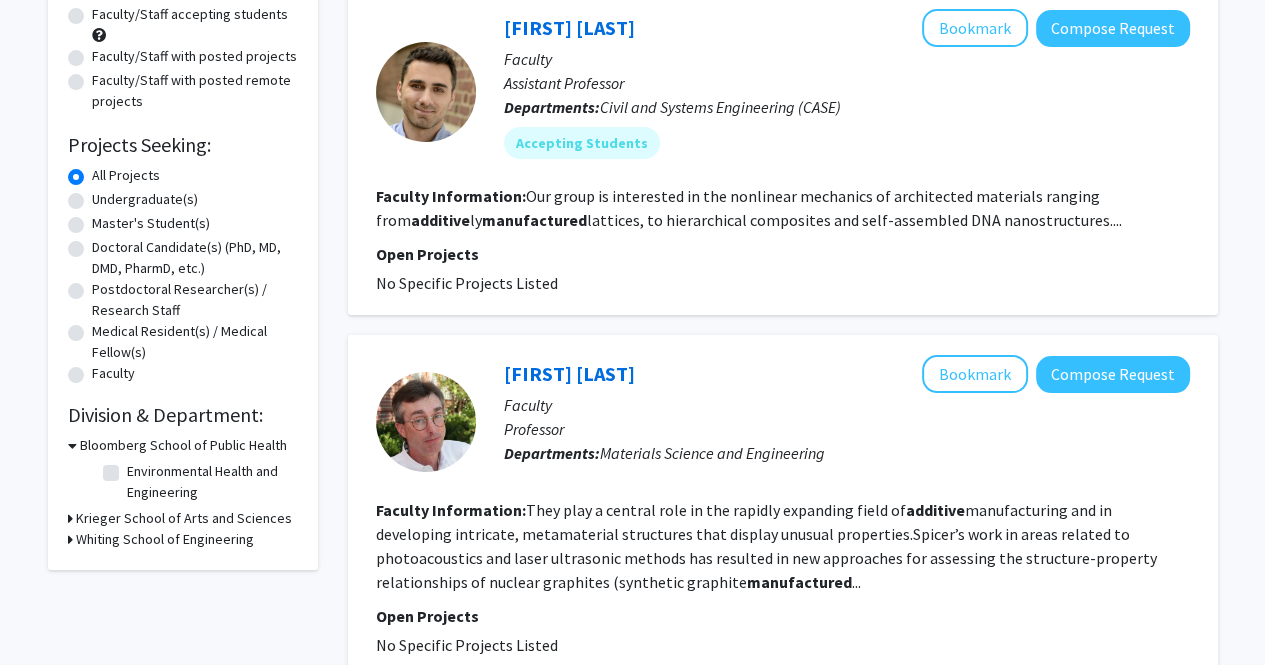 scroll, scrollTop: 245, scrollLeft: 0, axis: vertical 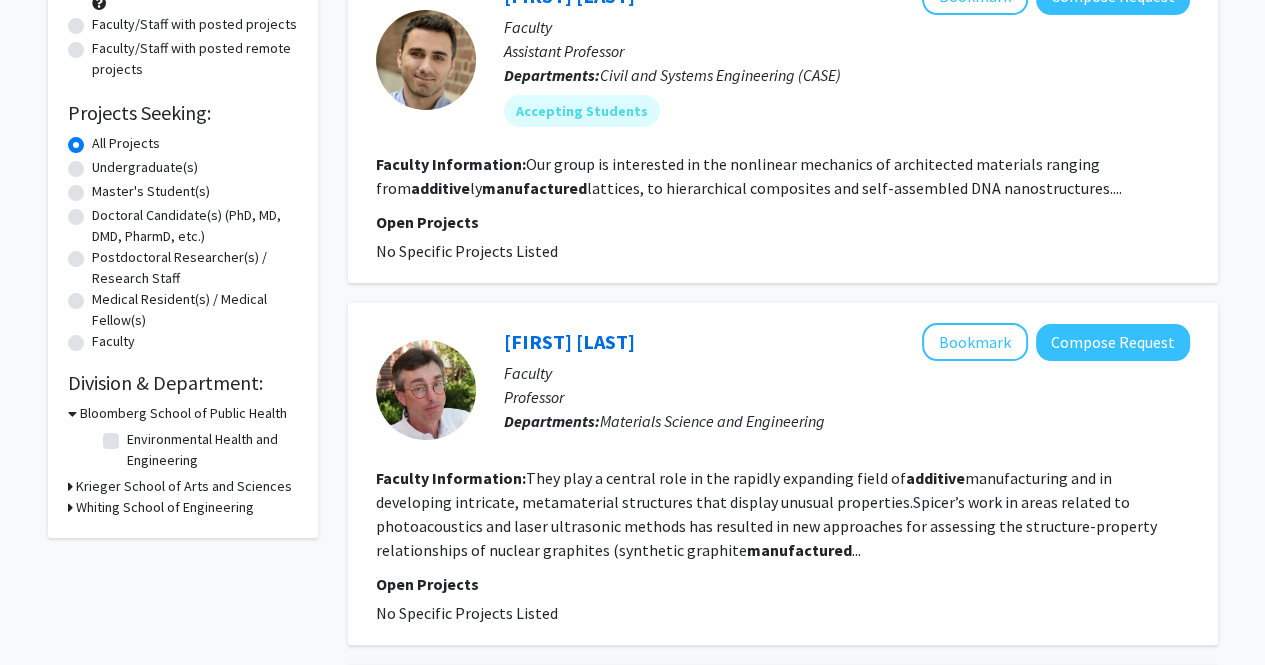 click on "[FIRST] [LAST]" 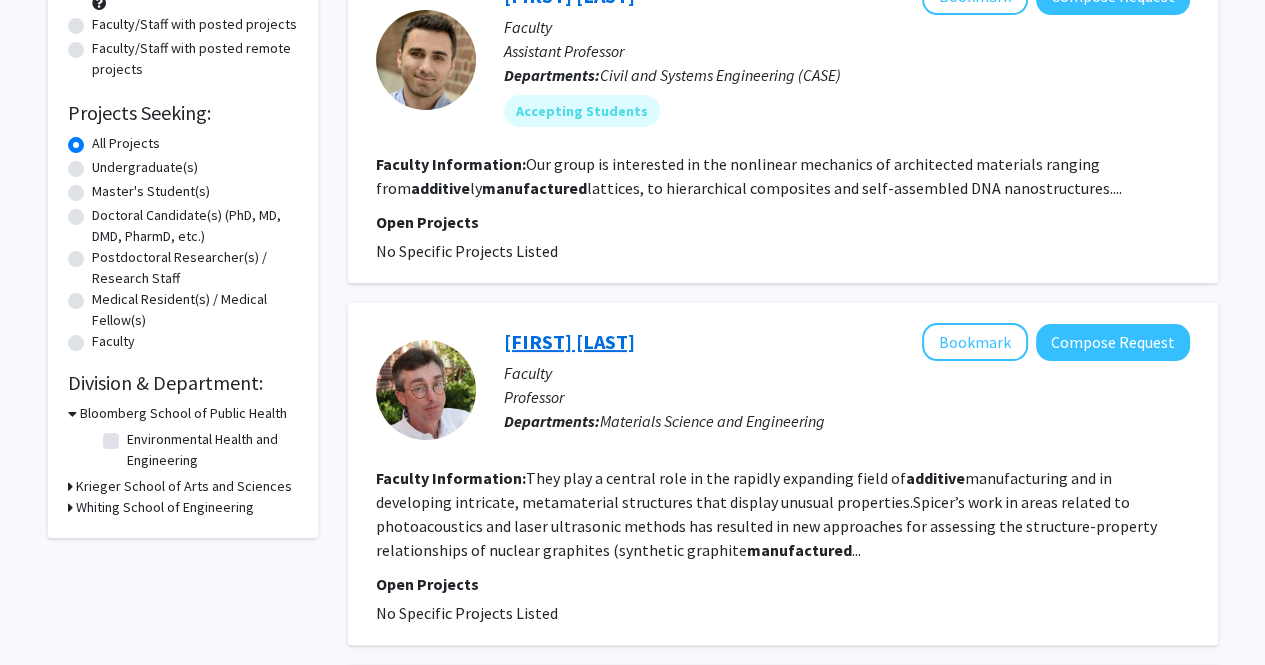 click on "[FIRST] [LAST]" 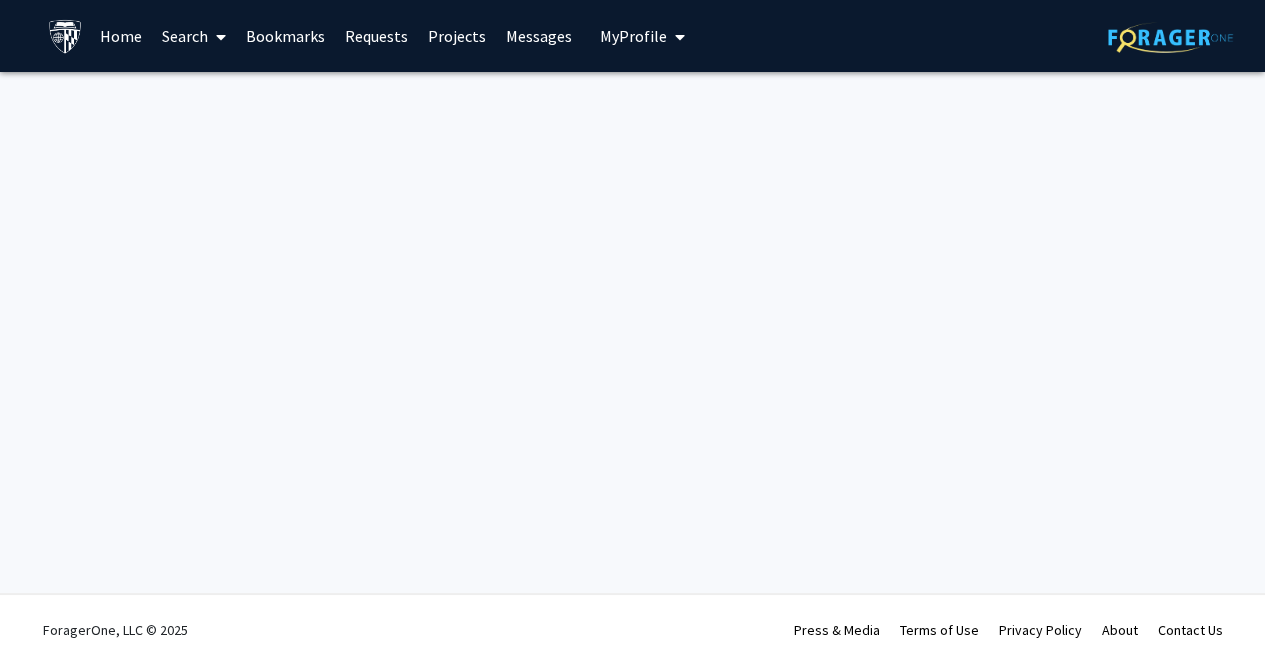 scroll, scrollTop: 0, scrollLeft: 0, axis: both 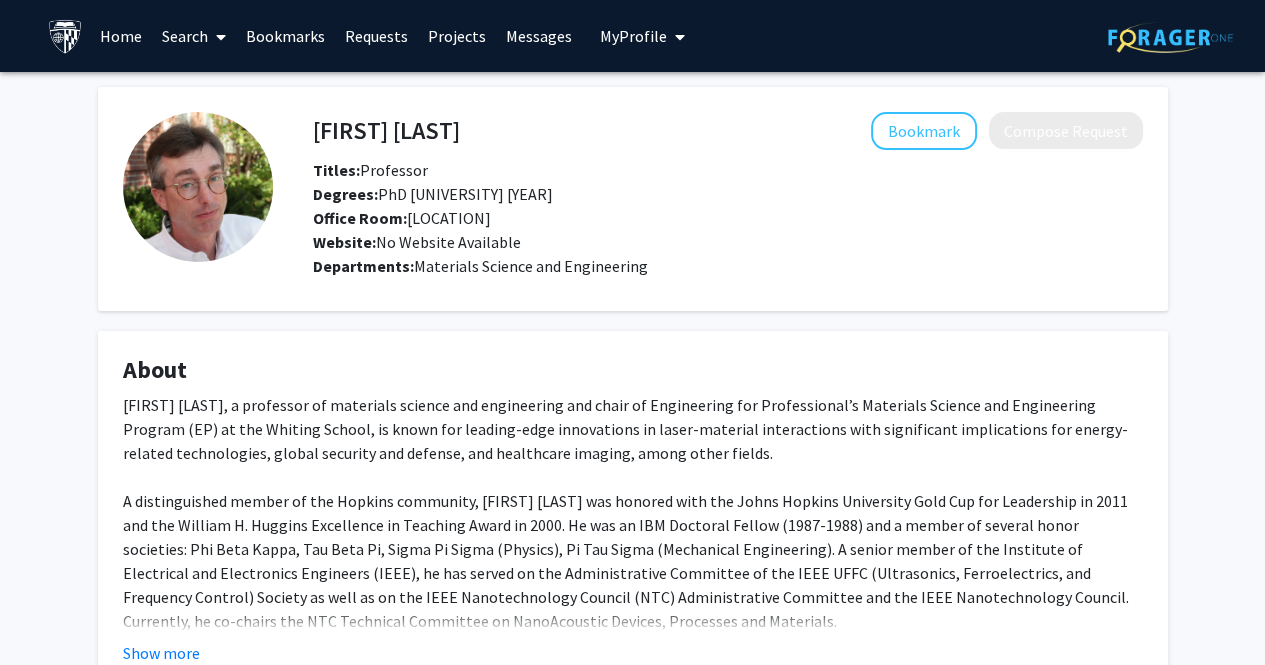 click on "About  [FIRST] [LAST], a professor of materials science and engineering and chair of Engineering for Professional’s Materials Science and Engineering Program (EP) at the Whiting School, is known for leading-edge innovations in laser-material interactions with significant implications for energy-related technologies, global security and defense, and healthcare imaging, among other fields. He received a BS. in Physics and a BS in Mechanical Engineering from [UNIVERSITY] ([YEAR]) and a Ph.D. in Materials Science and Engineering ([YEAR]) from [UNIVERSITY]." 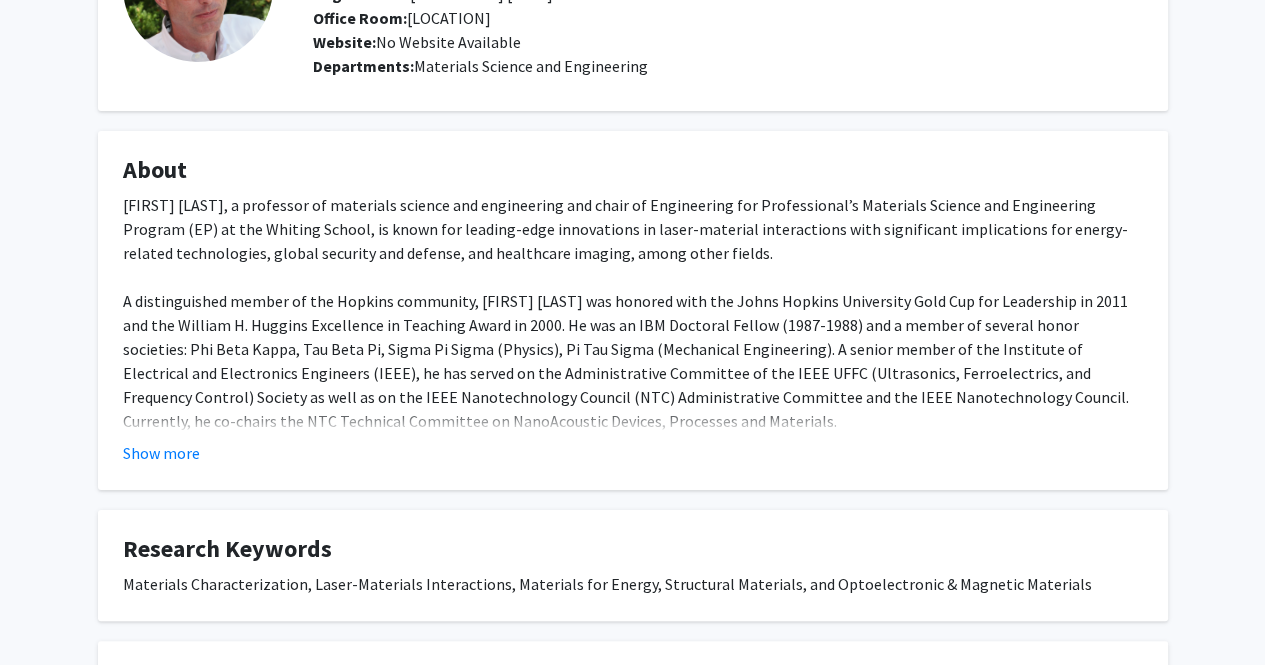 scroll, scrollTop: 202, scrollLeft: 0, axis: vertical 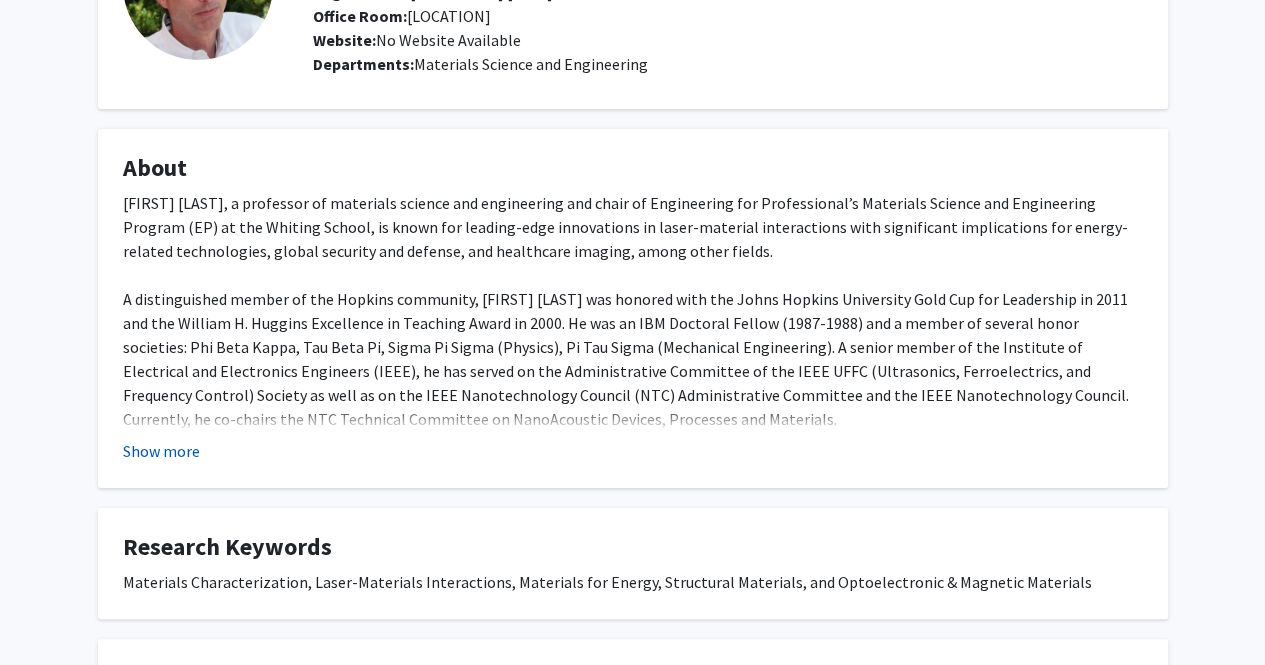click on "Show more" 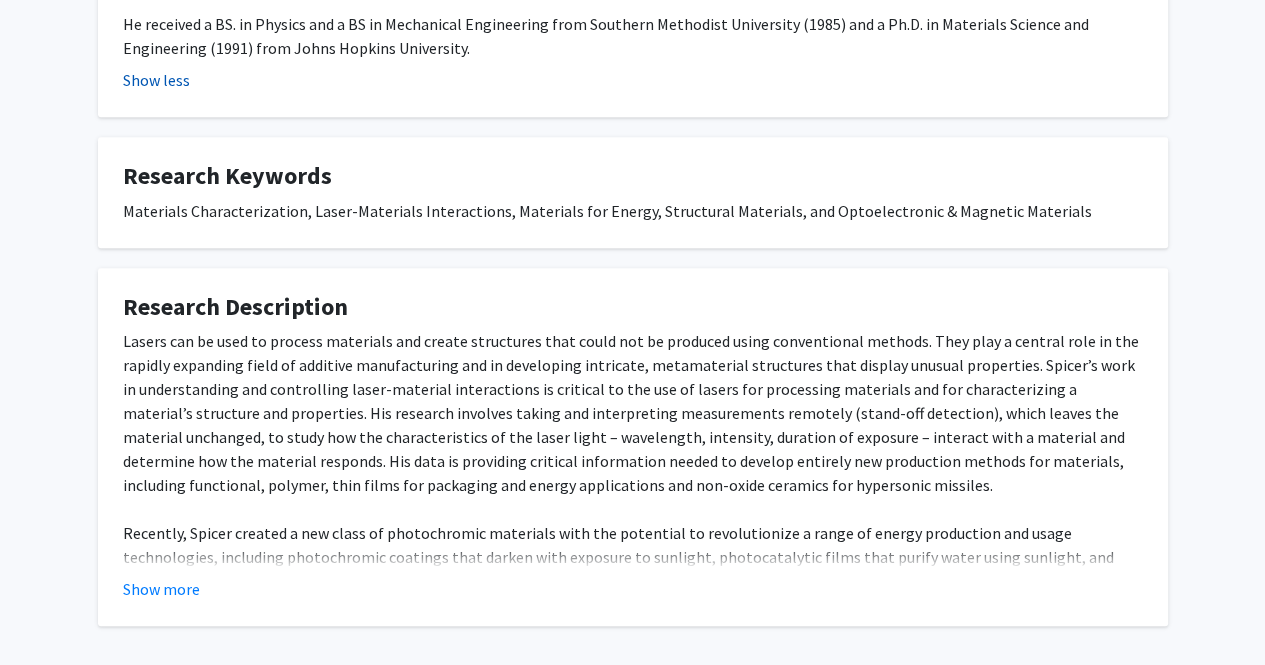 scroll, scrollTop: 875, scrollLeft: 0, axis: vertical 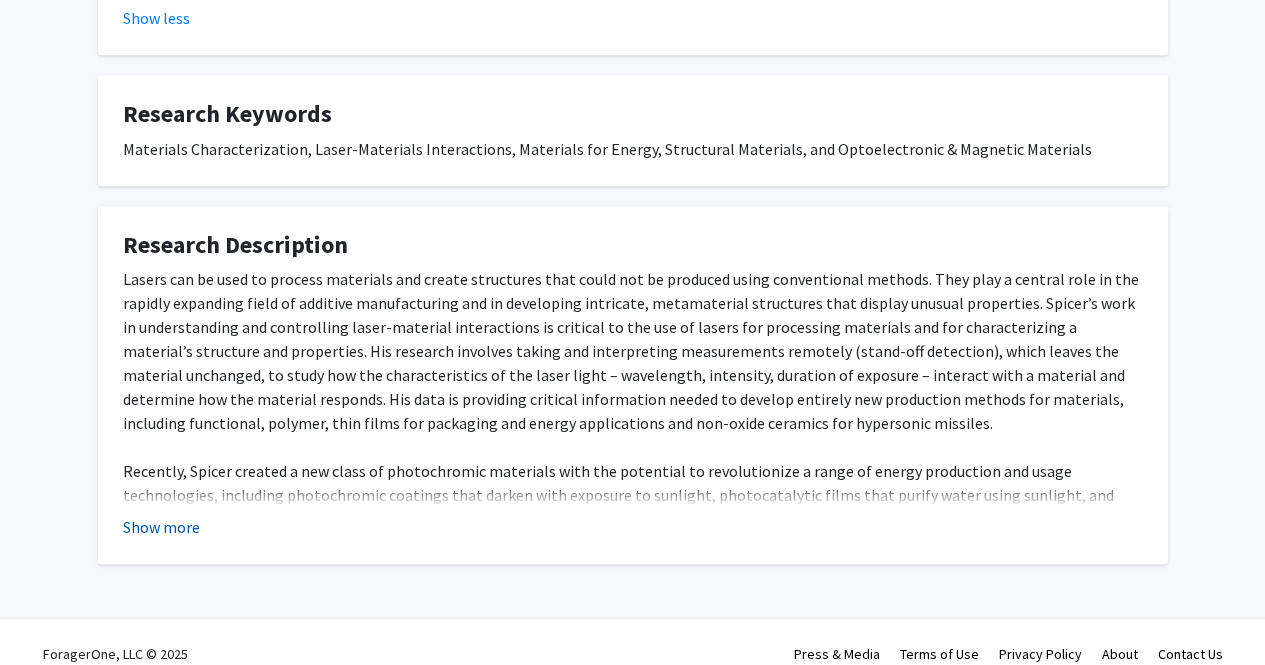 click on "Show more" 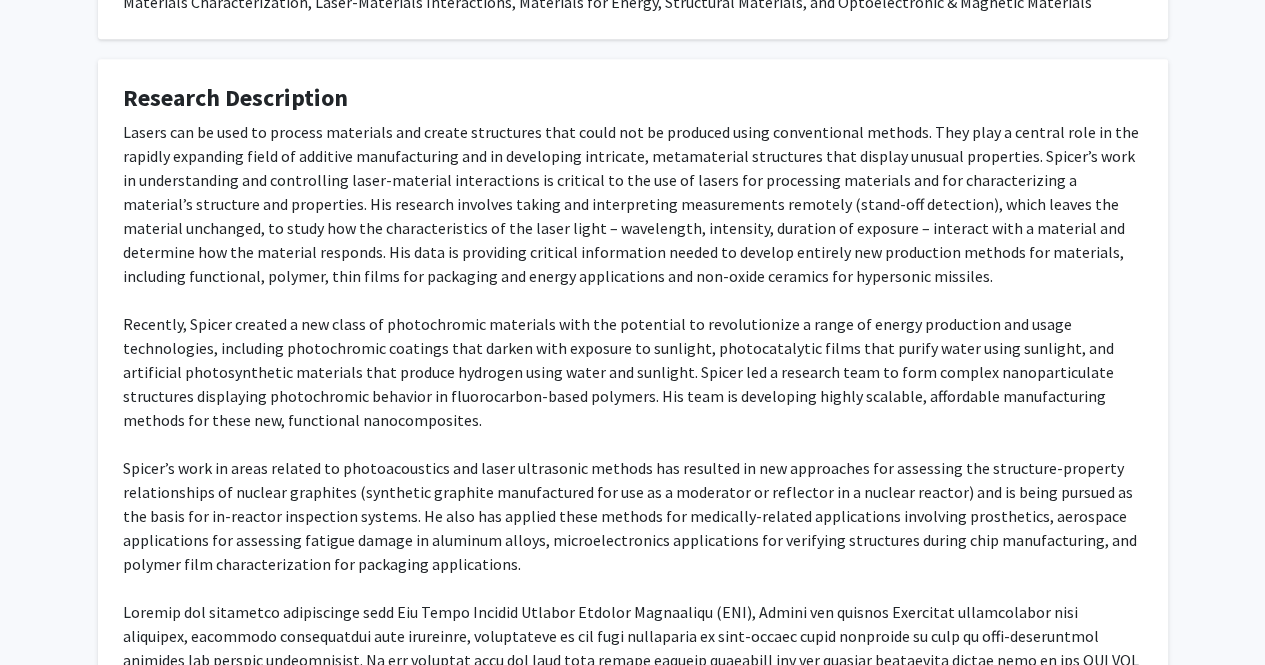 scroll, scrollTop: 1023, scrollLeft: 0, axis: vertical 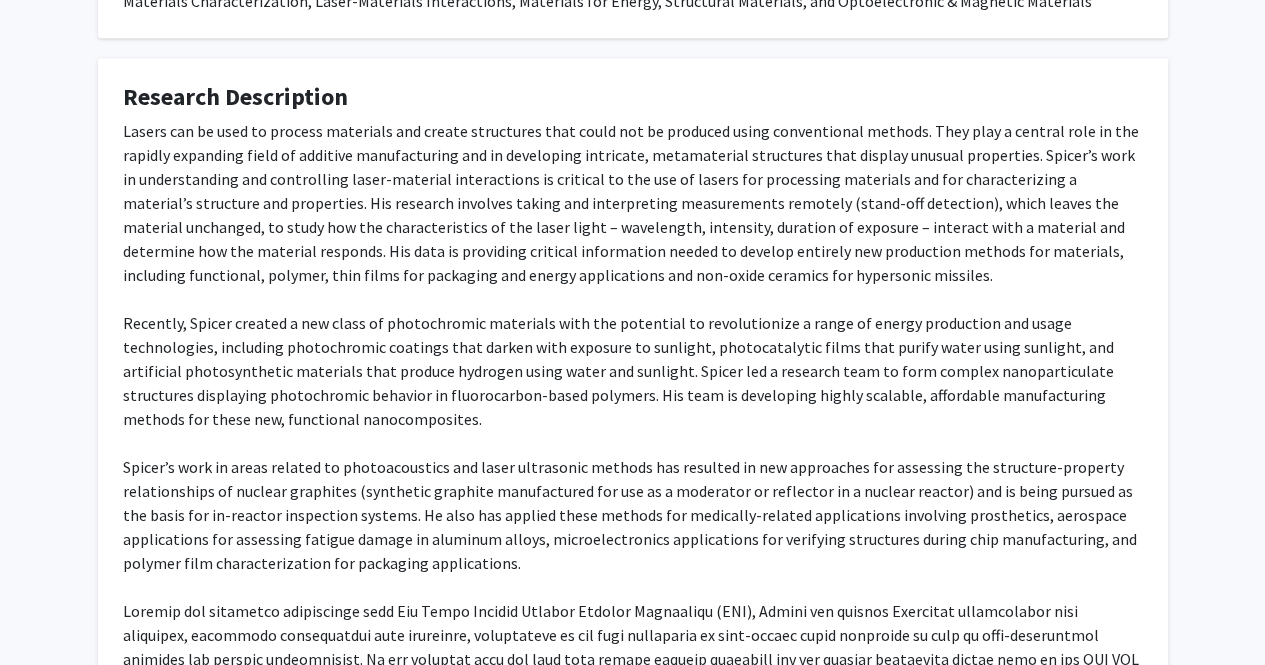 click on "Lasers can be used to process materials and create structures that could not be produced using conventional methods. They play a central role in the rapidly expanding field of additive manufacturing and in developing intricate, metamaterial structures that display unusual properties. Spicer’s work in understanding and controlling laser-material interactions is critical to the use of lasers for processing materials and for characterizing a material’s structure and properties. His research involves taking and interpreting measurements remotely (stand-off detection), which leaves the material unchanged, to study how the characteristics of the laser light – wavelength, intensity, duration of exposure – interact with a material and determine how the material responds. His data is providing critical information needed to develop entirely new production methods for materials, including functional, polymer, thin films for packaging and energy applications and non-oxide ceramics for hypersonic missiles." 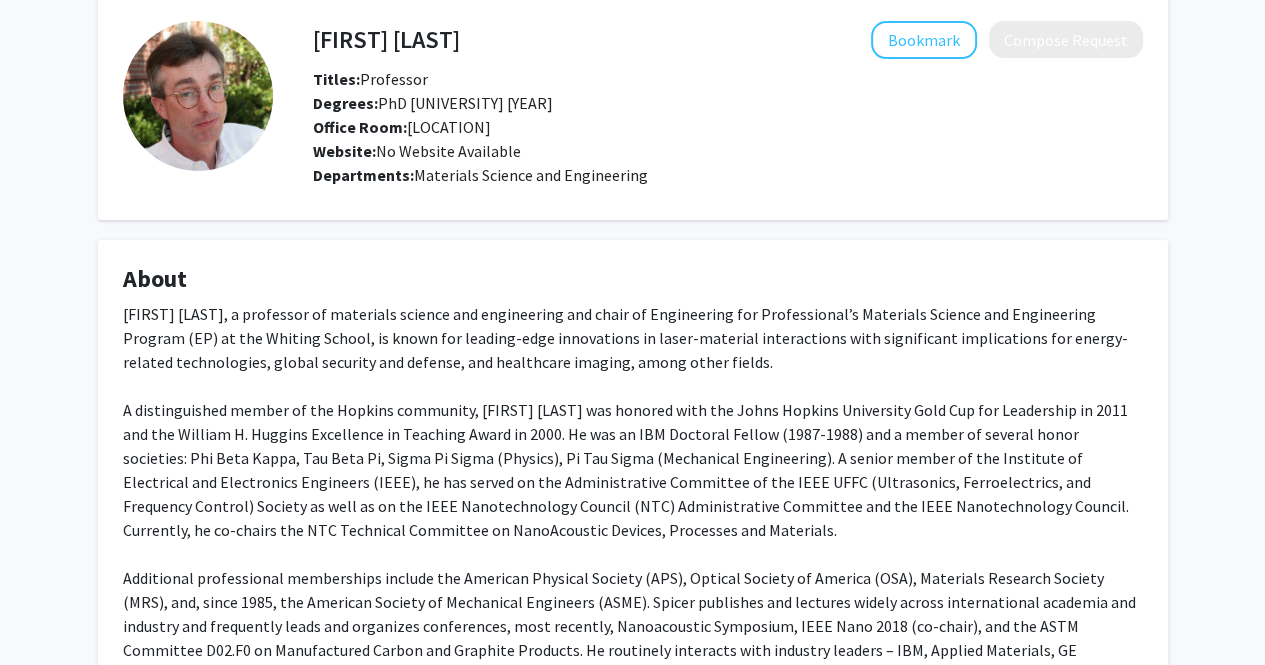 scroll, scrollTop: 0, scrollLeft: 0, axis: both 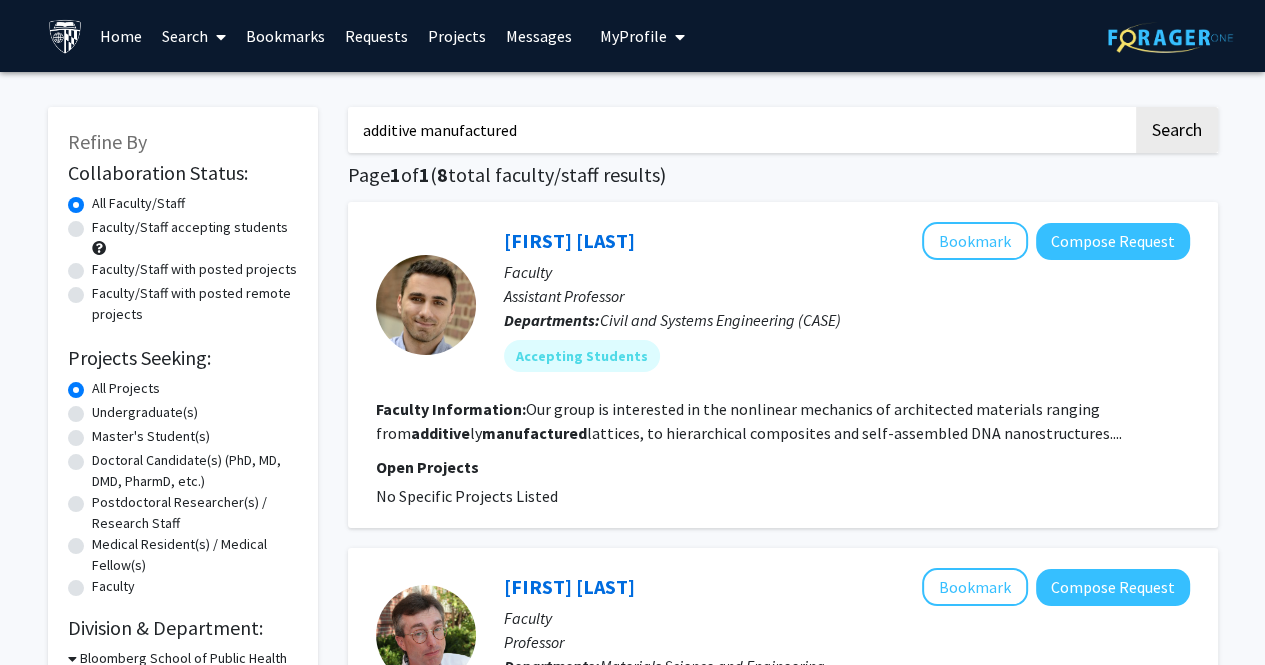 drag, startPoint x: 560, startPoint y: 123, endPoint x: 314, endPoint y: 127, distance: 246.03252 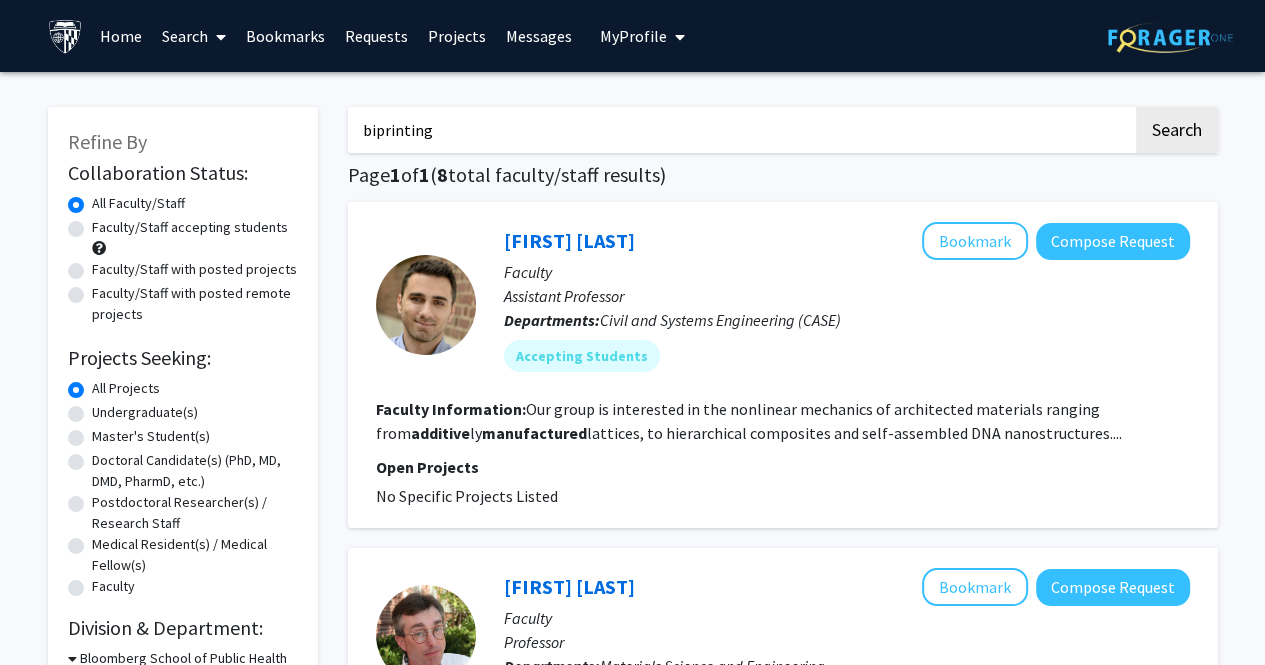 click on "Search" 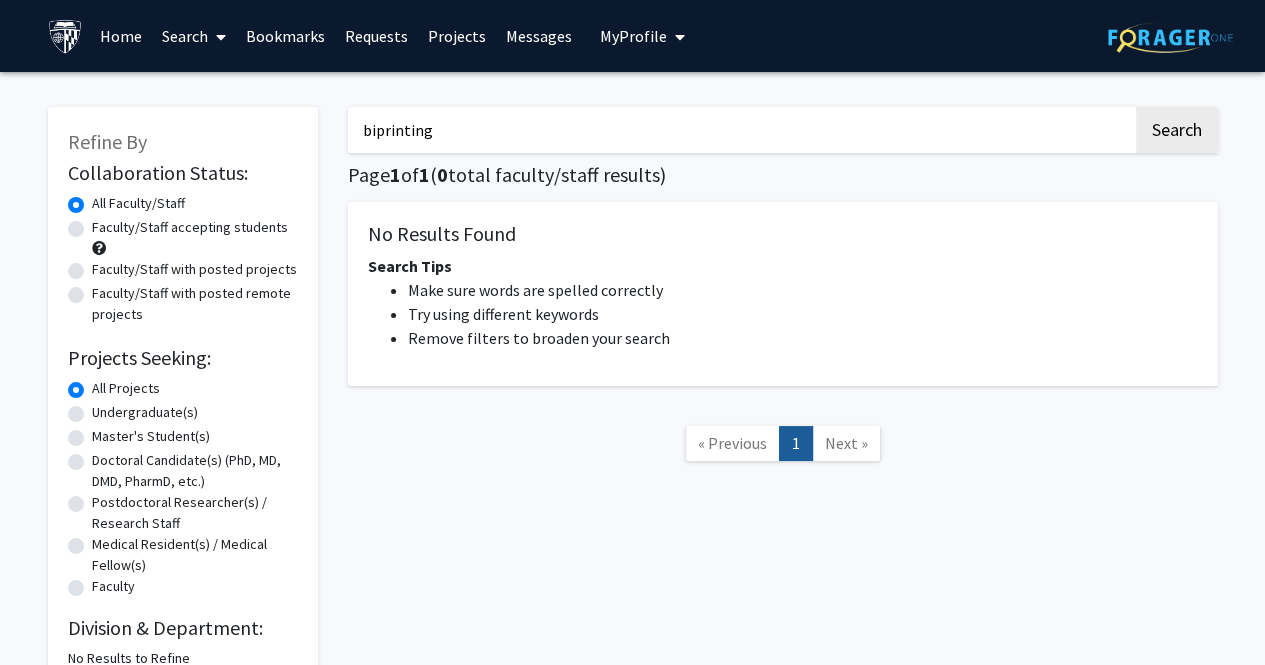 drag, startPoint x: 486, startPoint y: 137, endPoint x: 338, endPoint y: 137, distance: 148 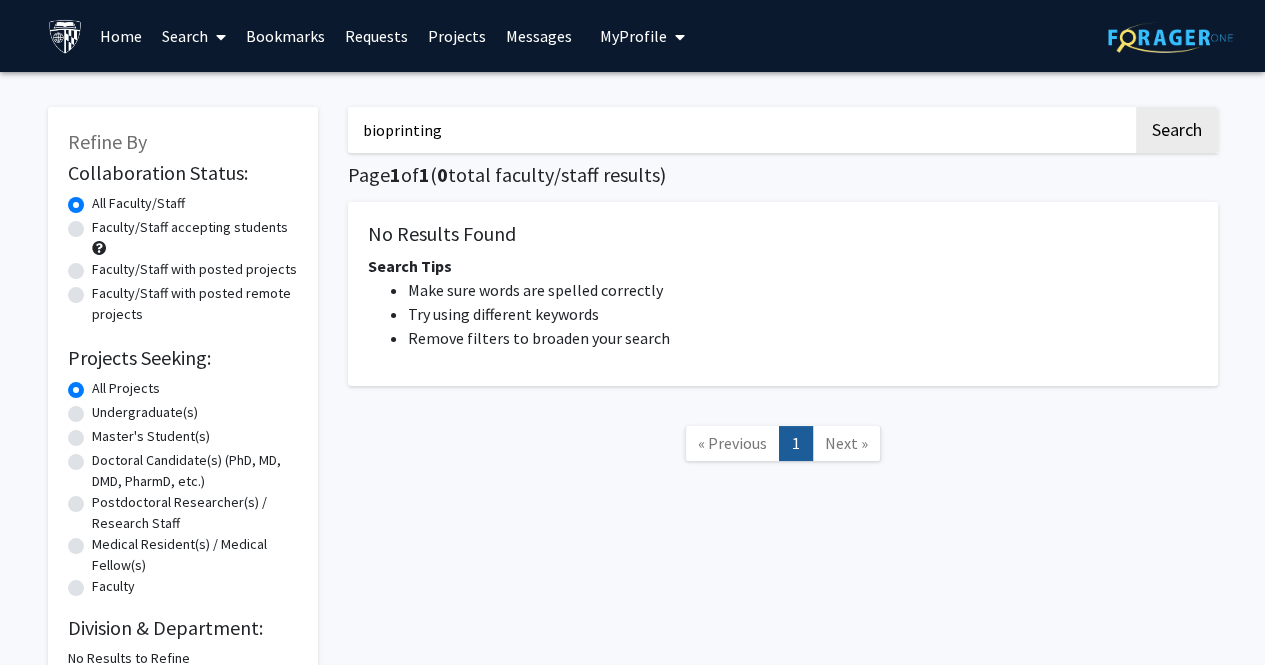 type on "bioprinting" 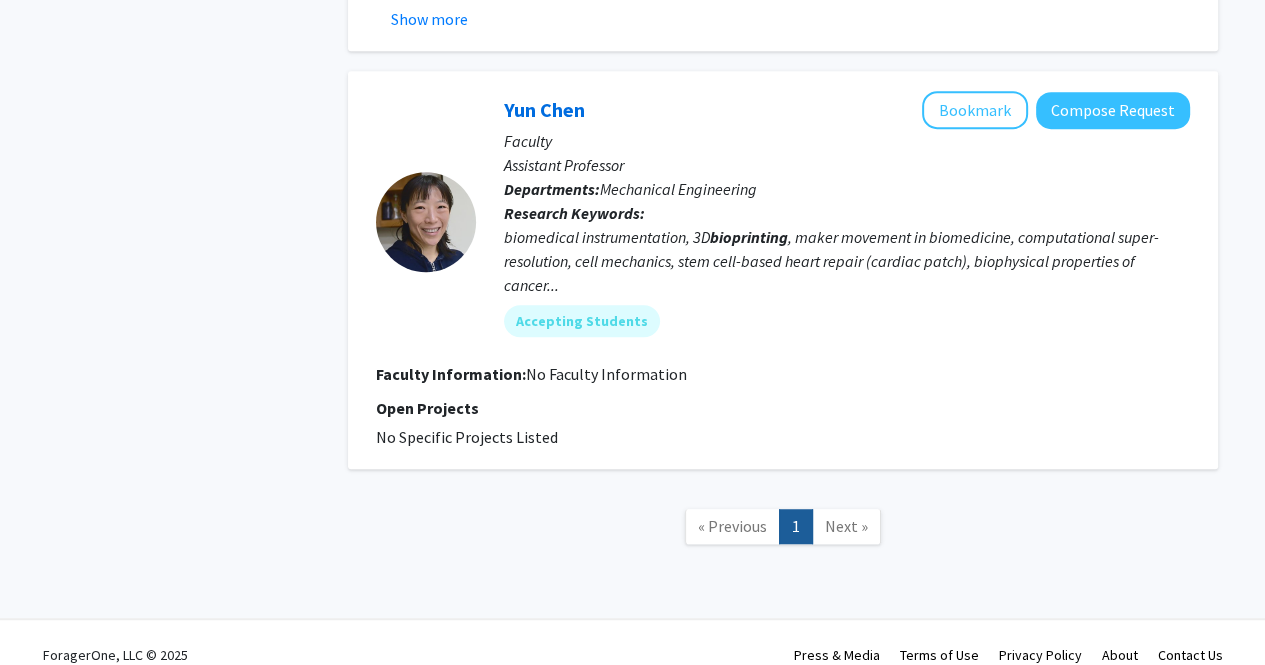 scroll, scrollTop: 1028, scrollLeft: 0, axis: vertical 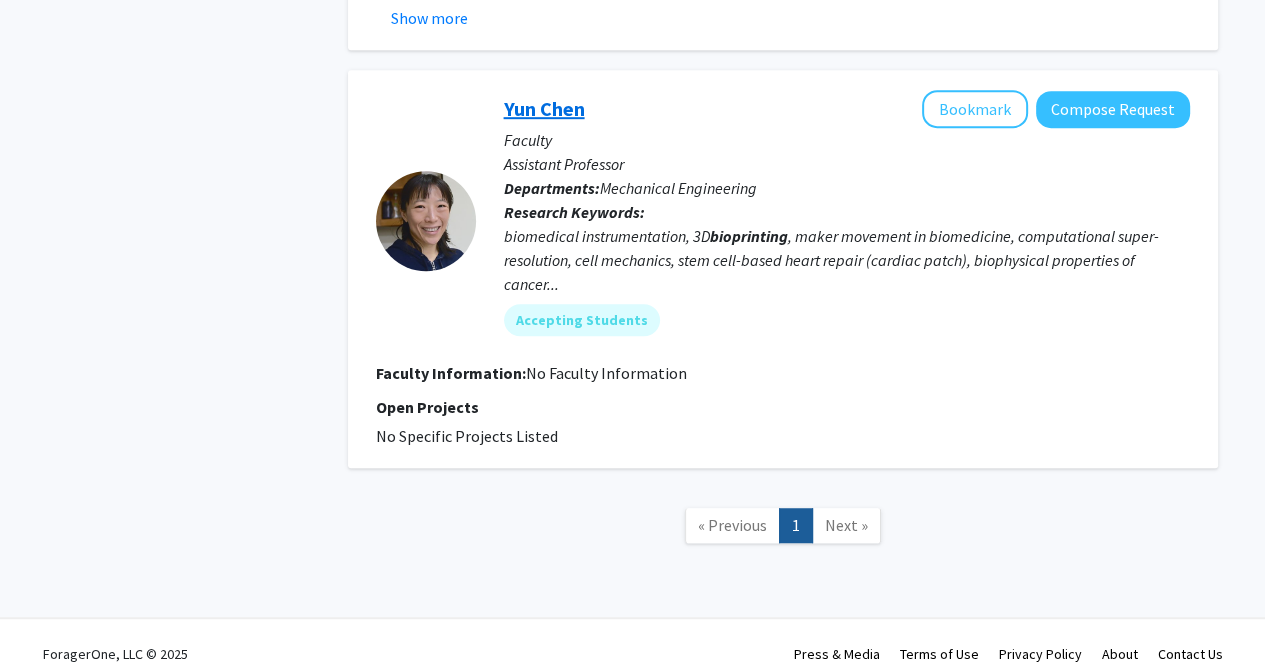 click on "Yun Chen" 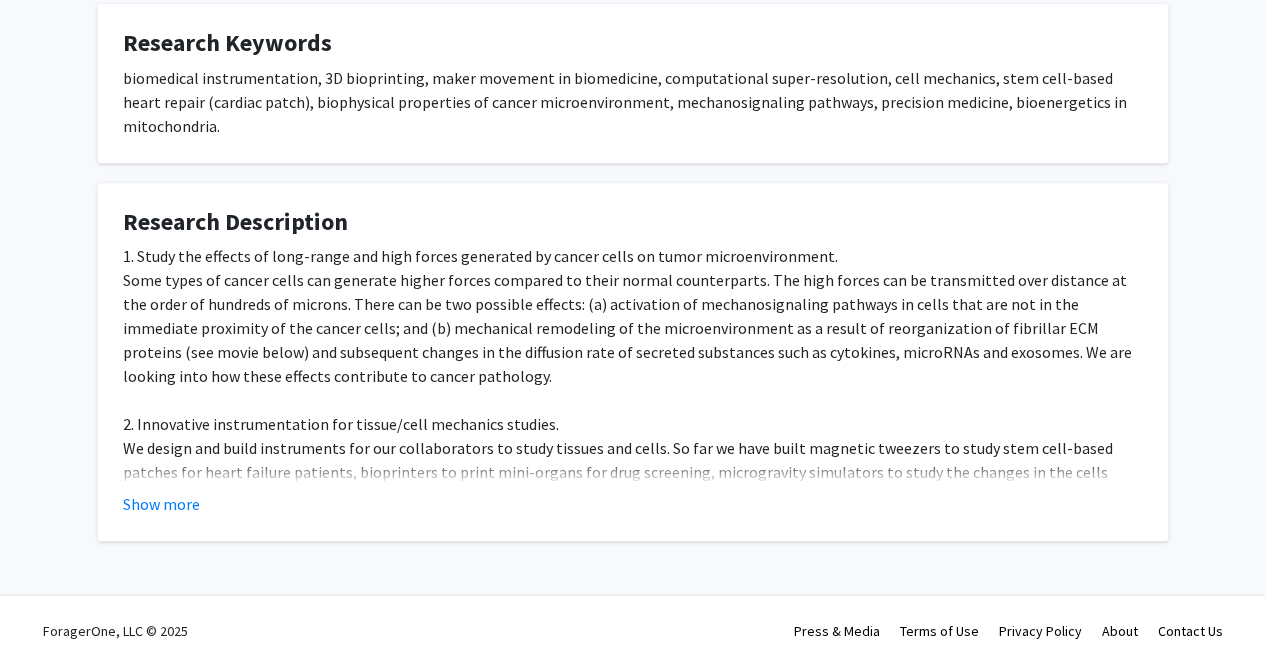 scroll, scrollTop: 739, scrollLeft: 0, axis: vertical 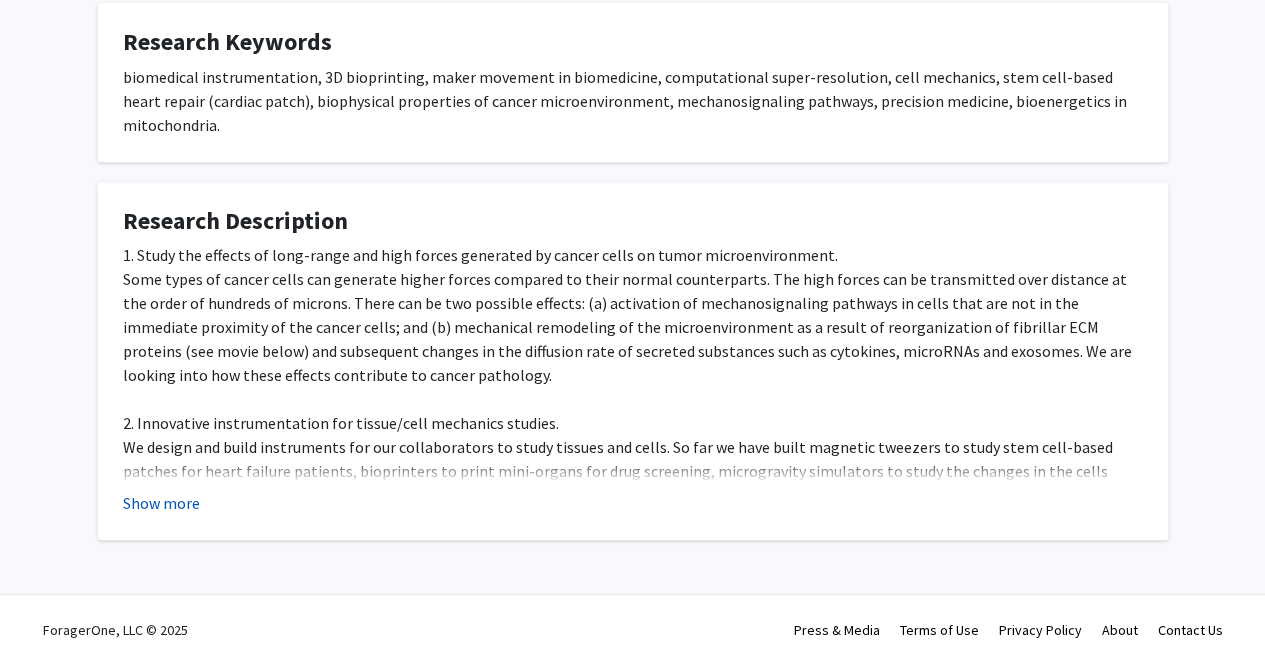 click on "Show more" 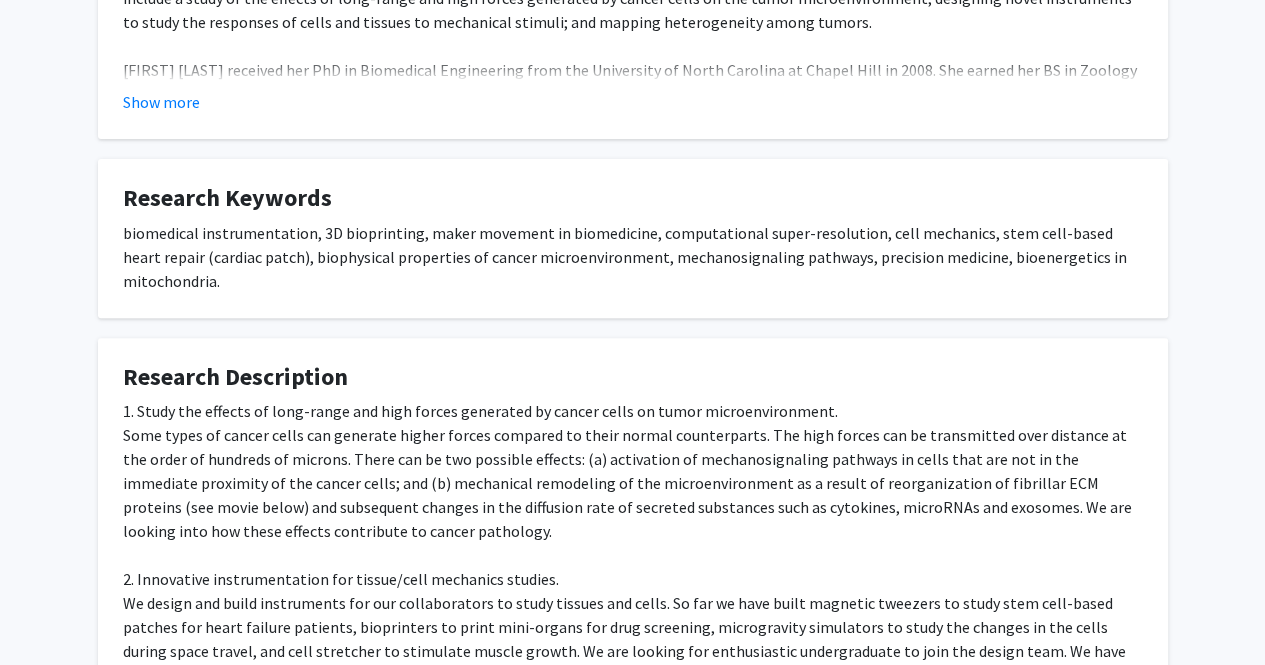 scroll, scrollTop: 532, scrollLeft: 0, axis: vertical 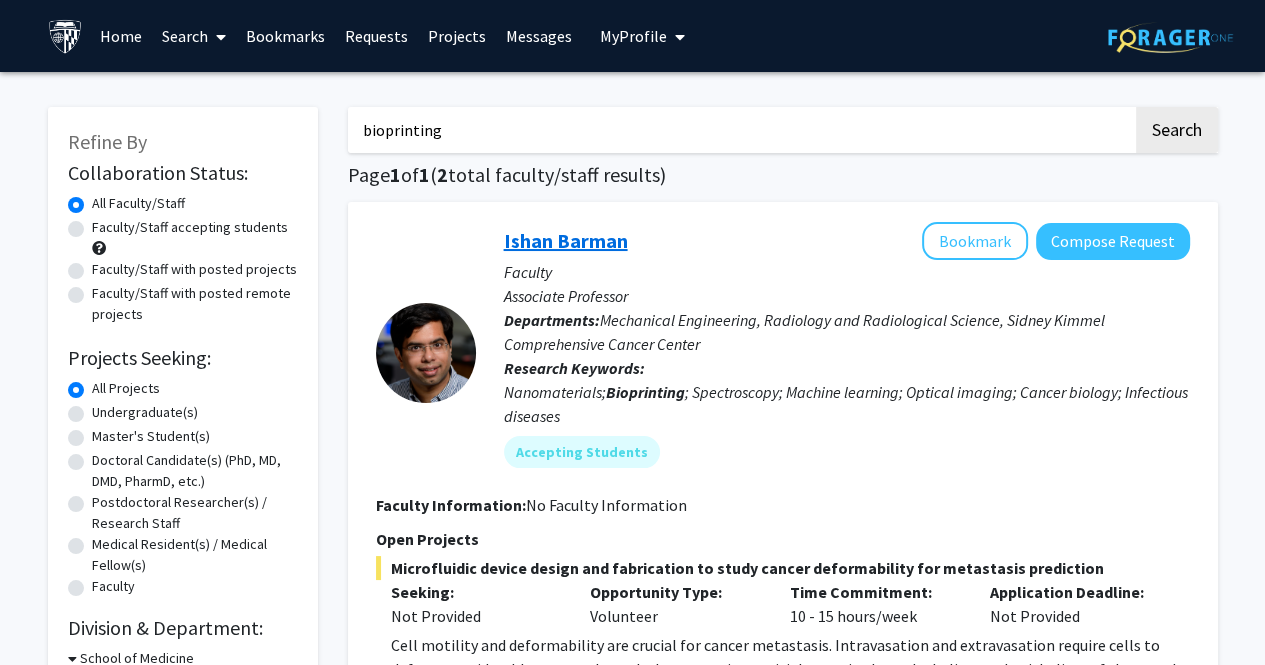click on "Ishan Barman" 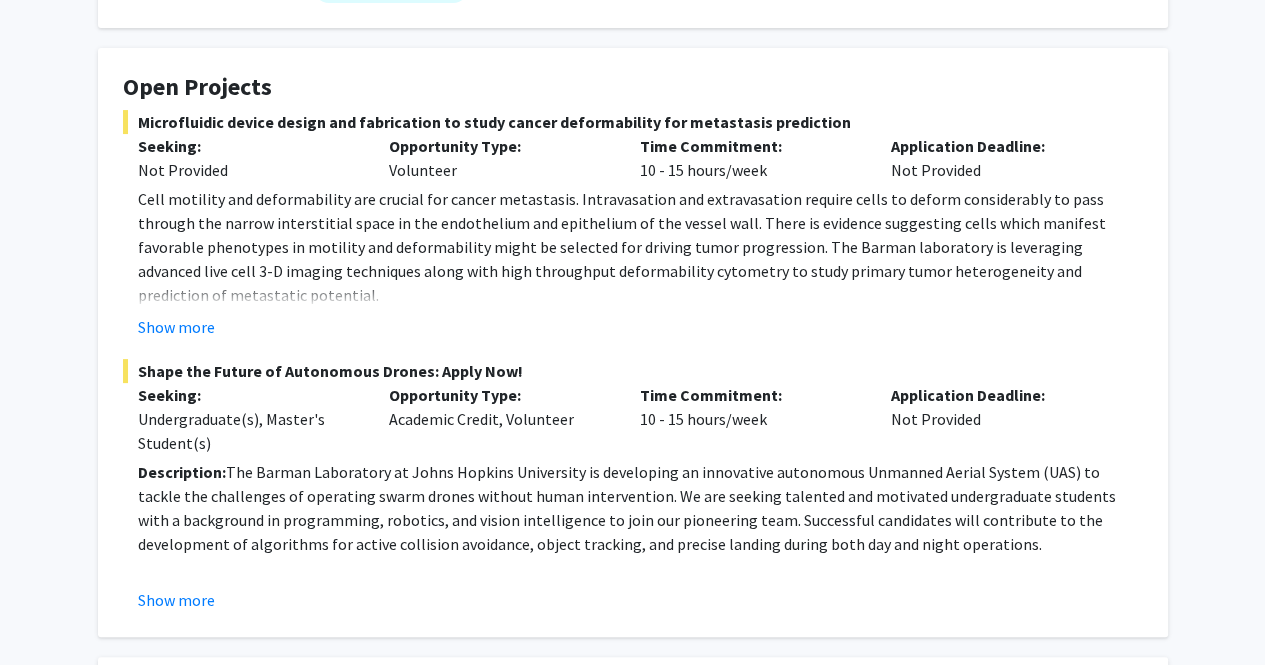 scroll, scrollTop: 338, scrollLeft: 0, axis: vertical 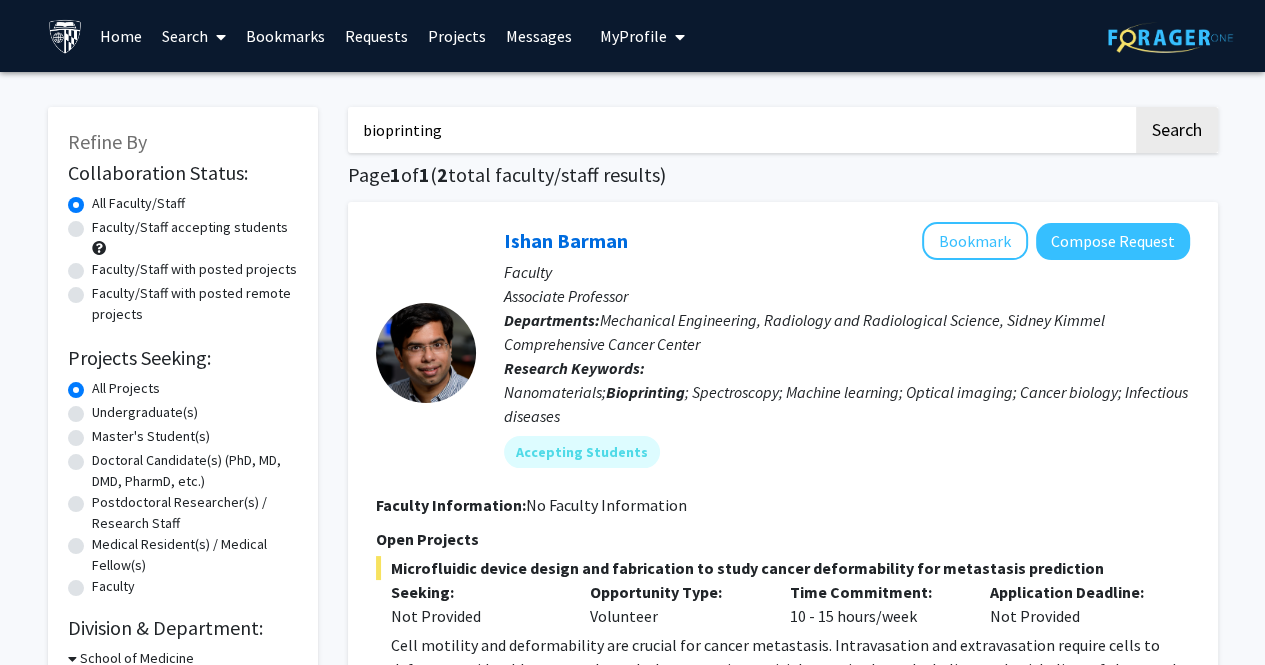 drag, startPoint x: 486, startPoint y: 137, endPoint x: 269, endPoint y: 108, distance: 218.92921 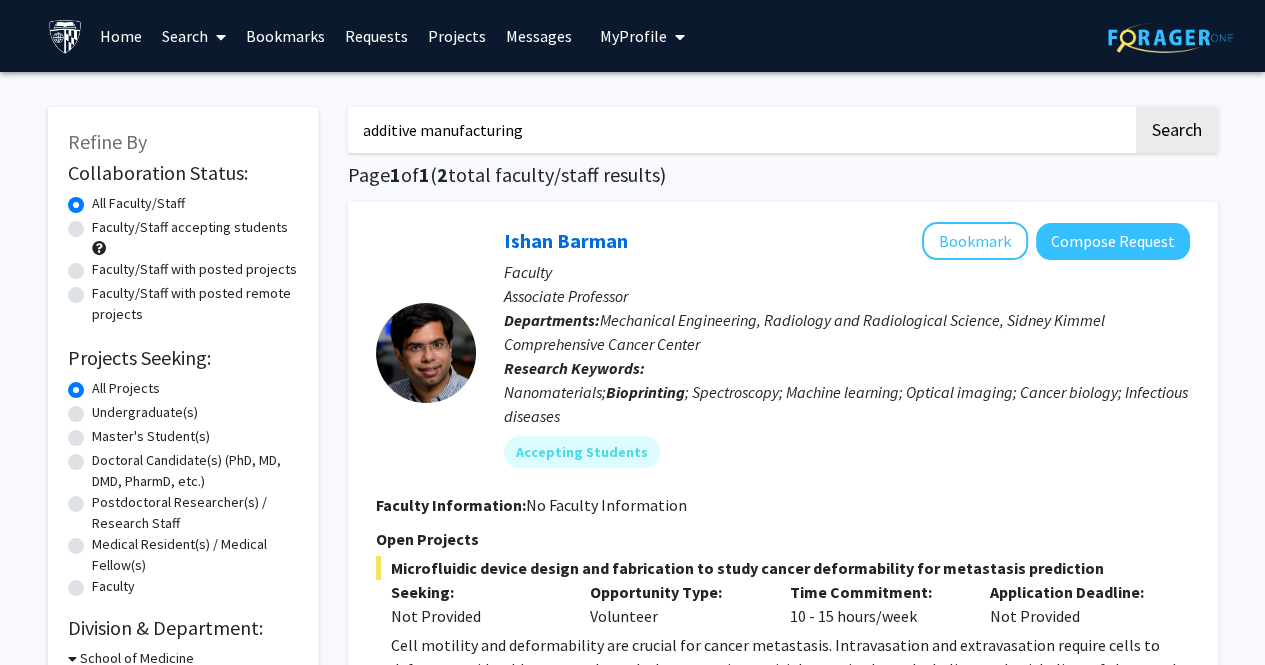 click on "Search" 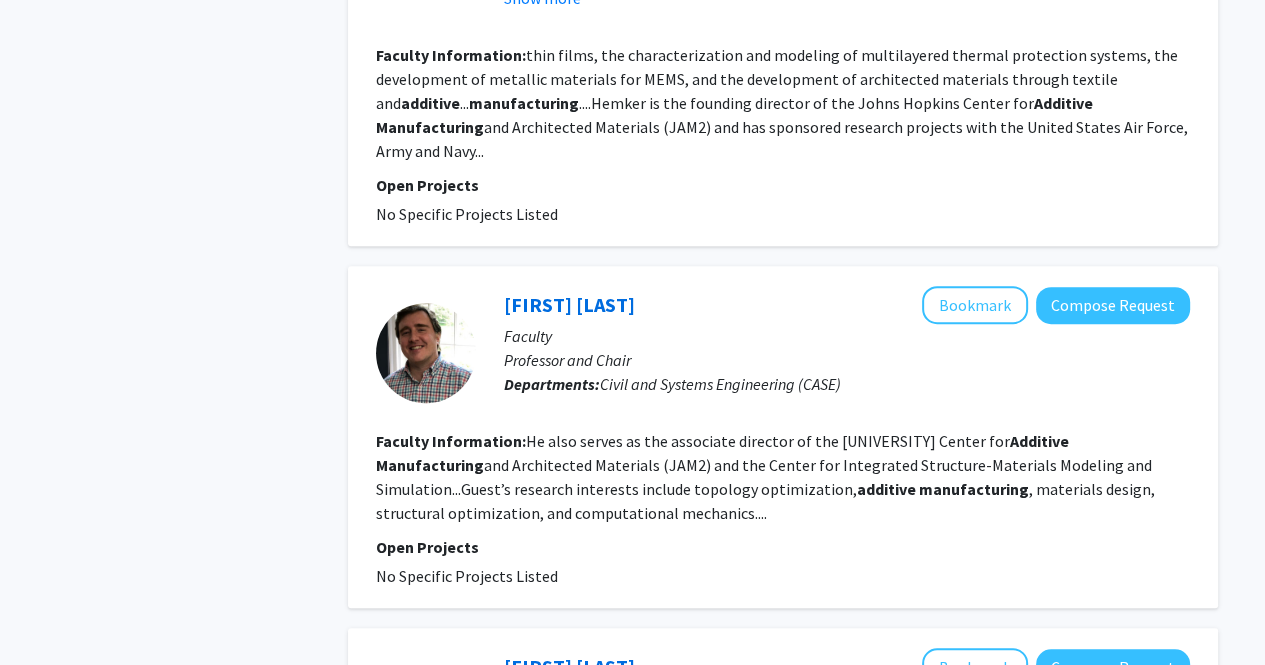 scroll, scrollTop: 941, scrollLeft: 0, axis: vertical 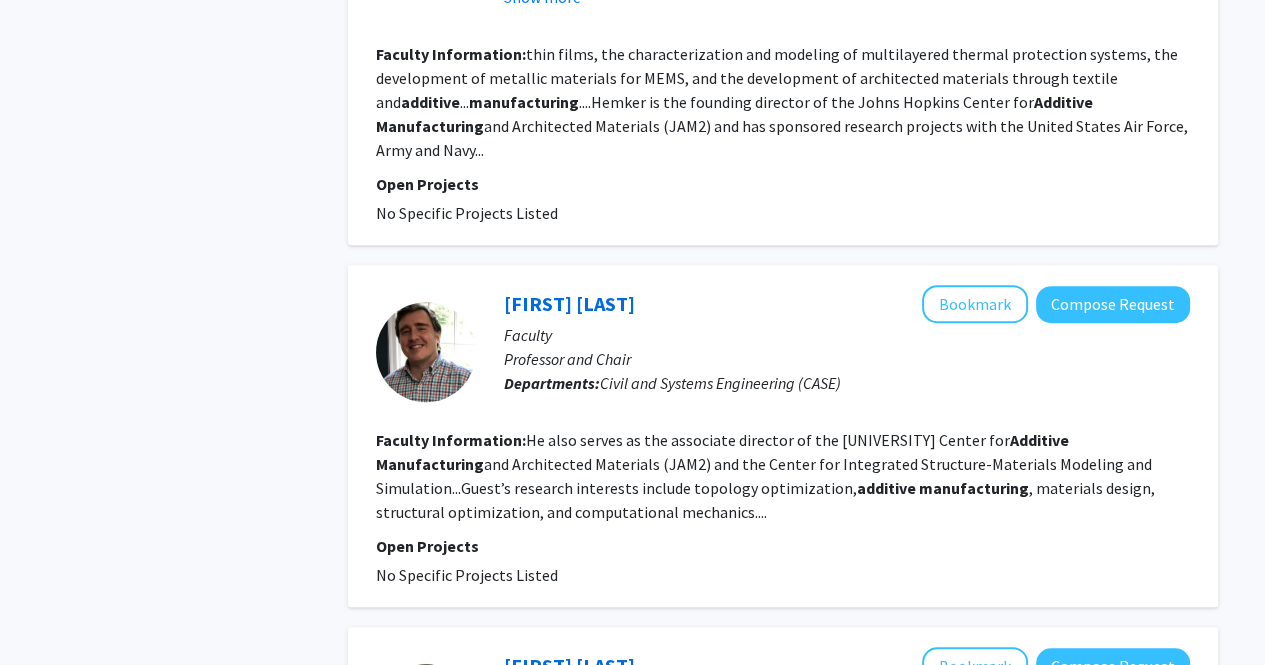 click on "Refine By Collaboration Status: Collaboration Status  All Faculty/Staff    Collaboration Status  Faculty/Staff accepting students    Collaboration Status  Faculty/Staff with posted projects    Collaboration Status  Faculty/Staff with posted remote projects    Projects Seeking: Projects Seeking Level  All Projects    Projects Seeking Level  Undergraduate(s)    Projects Seeking Level  Master's Student(s)    Projects Seeking Level  Doctoral Candidate(s) (PhD, MD, DMD, PharmD, etc.)    Projects Seeking Level  Postdoctoral Researcher(s) / Research Staff    Projects Seeking Level  Medical Resident(s) / Medical Fellow(s)    Projects Seeking Level  Faculty    Division & Department:      Applied Physics Laboratory  Research and Exploratory Development  Research and Exploratory Development       Bloomberg School of Public Health       Carey Business School       Krieger School of Arts and Sciences       School of Advanced International Studies       School of Medicine      additive manufacturing 1 4" 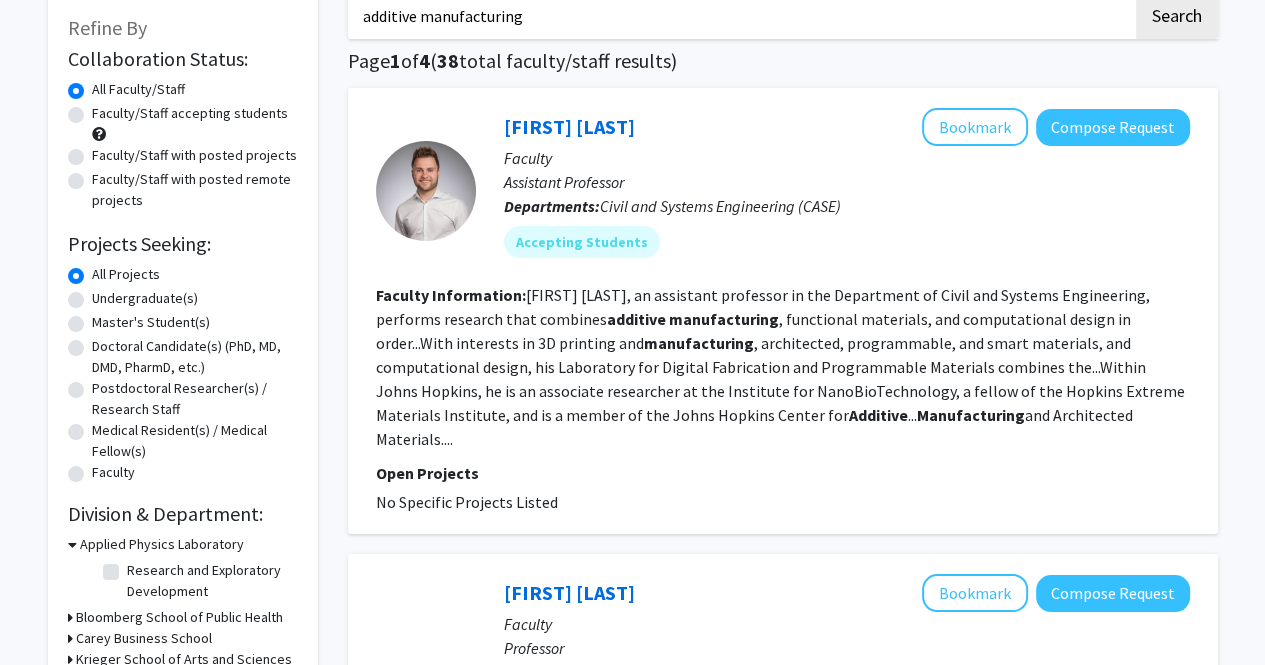 scroll, scrollTop: 0, scrollLeft: 0, axis: both 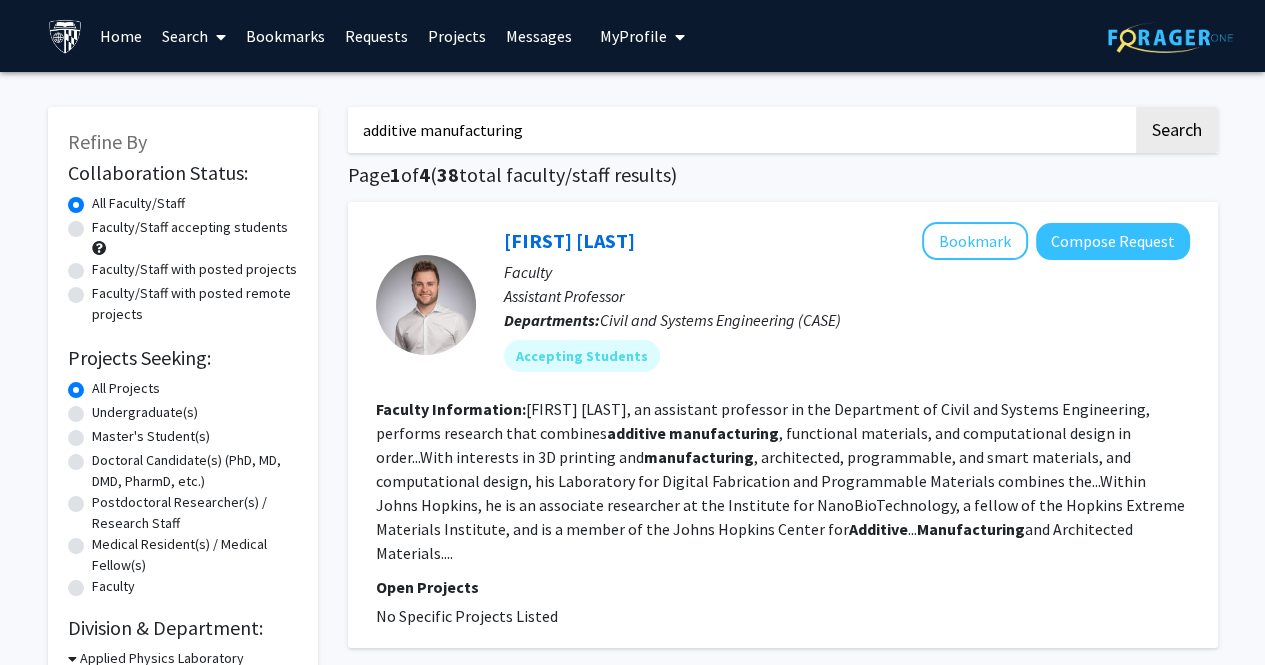 drag, startPoint x: 588, startPoint y: 135, endPoint x: 212, endPoint y: 89, distance: 378.80338 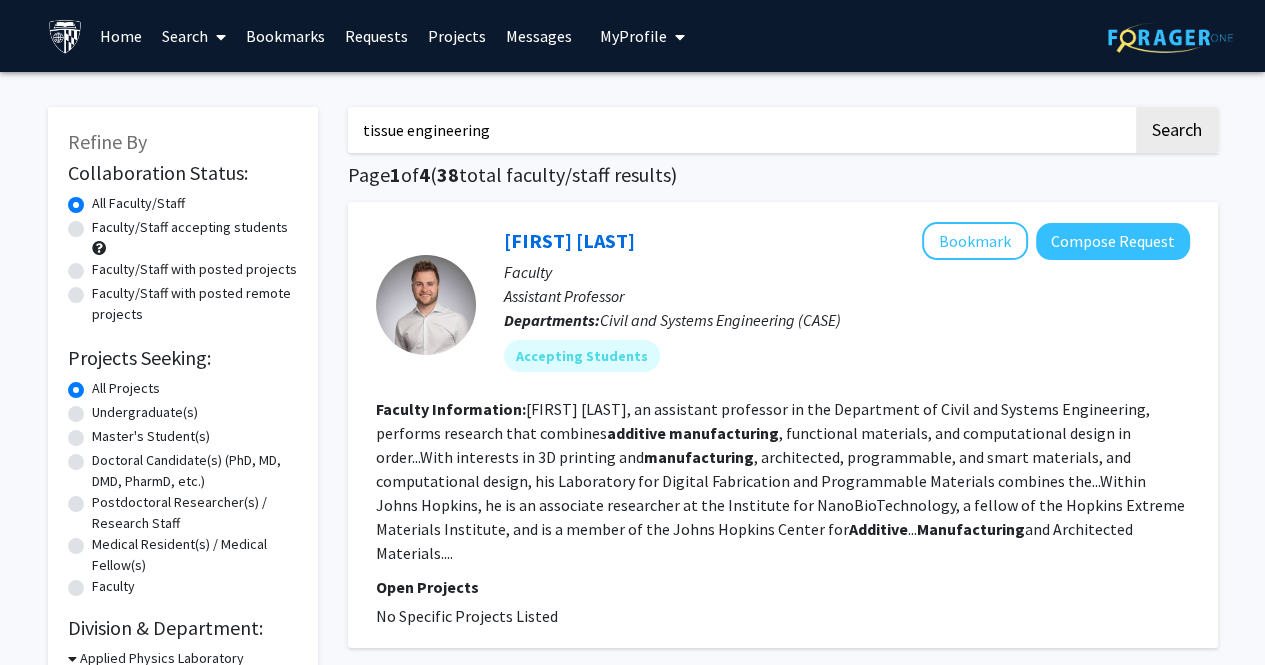 click on "Search" 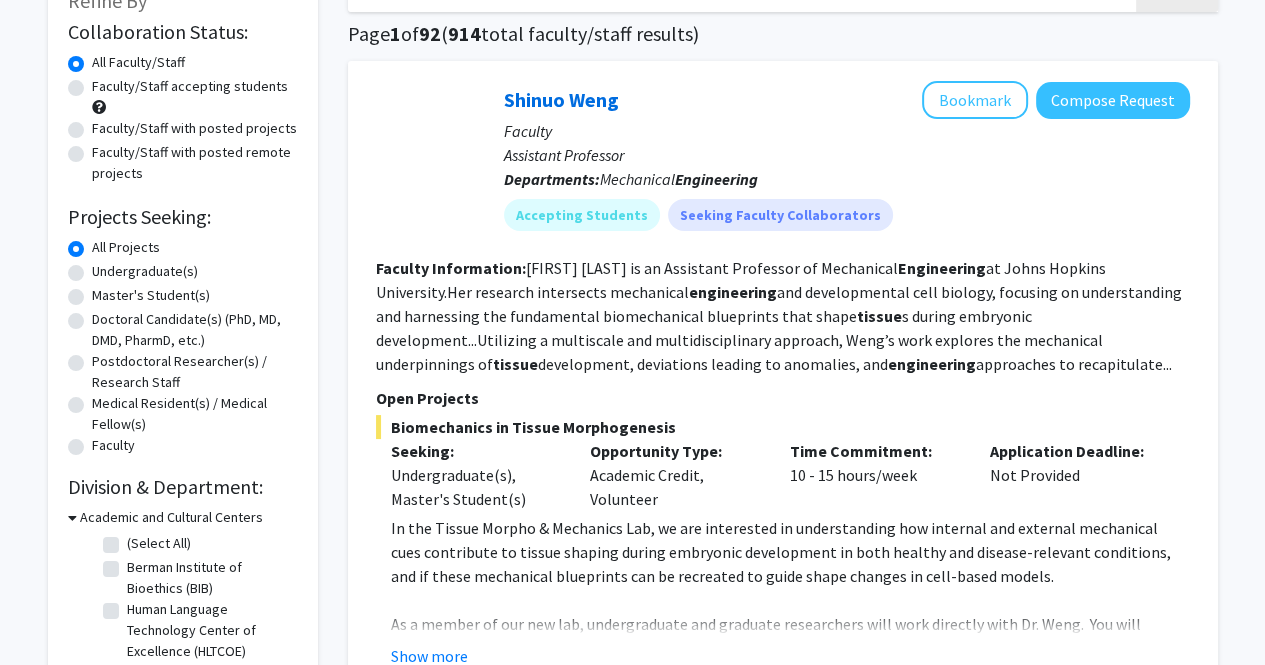 scroll, scrollTop: 0, scrollLeft: 0, axis: both 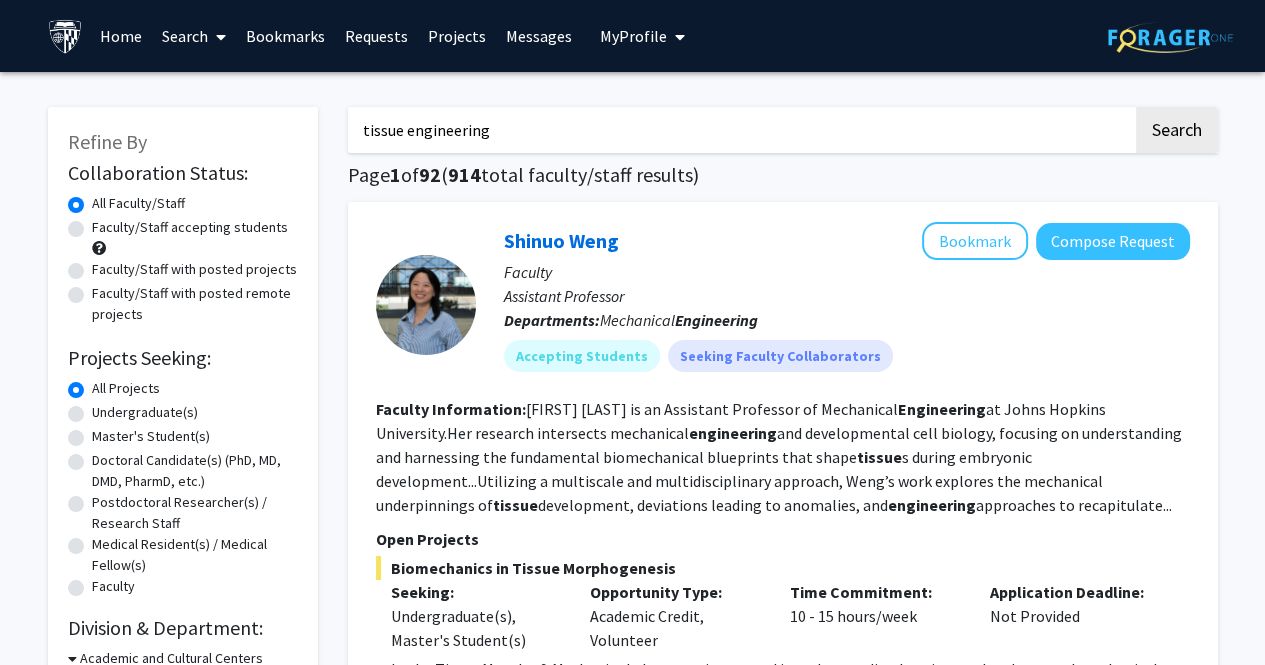 drag, startPoint x: 512, startPoint y: 136, endPoint x: 279, endPoint y: 135, distance: 233.00215 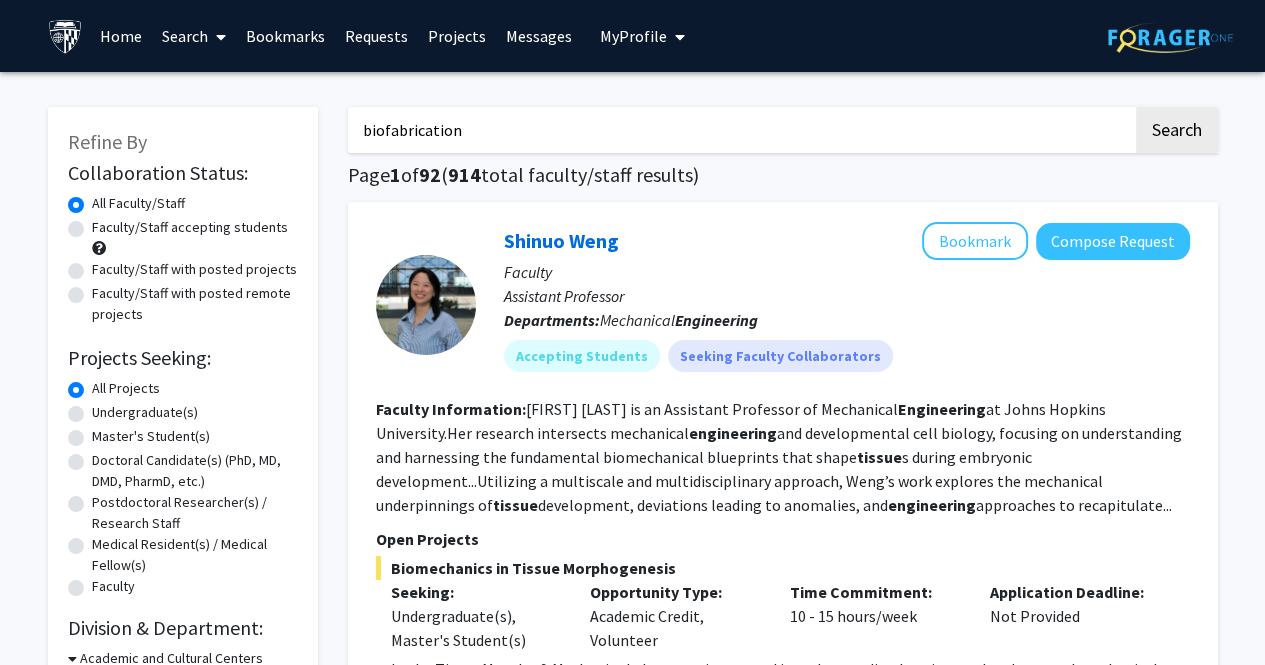type on "biofabrication" 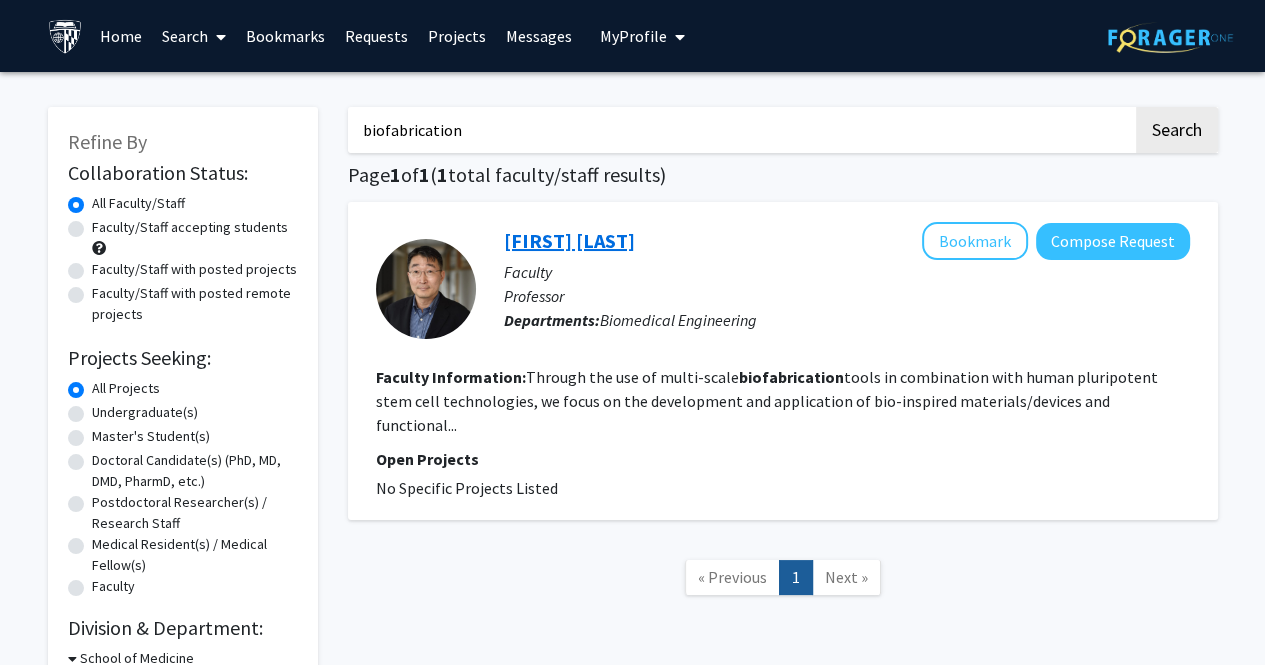 click on "[FIRST] [LAST]" 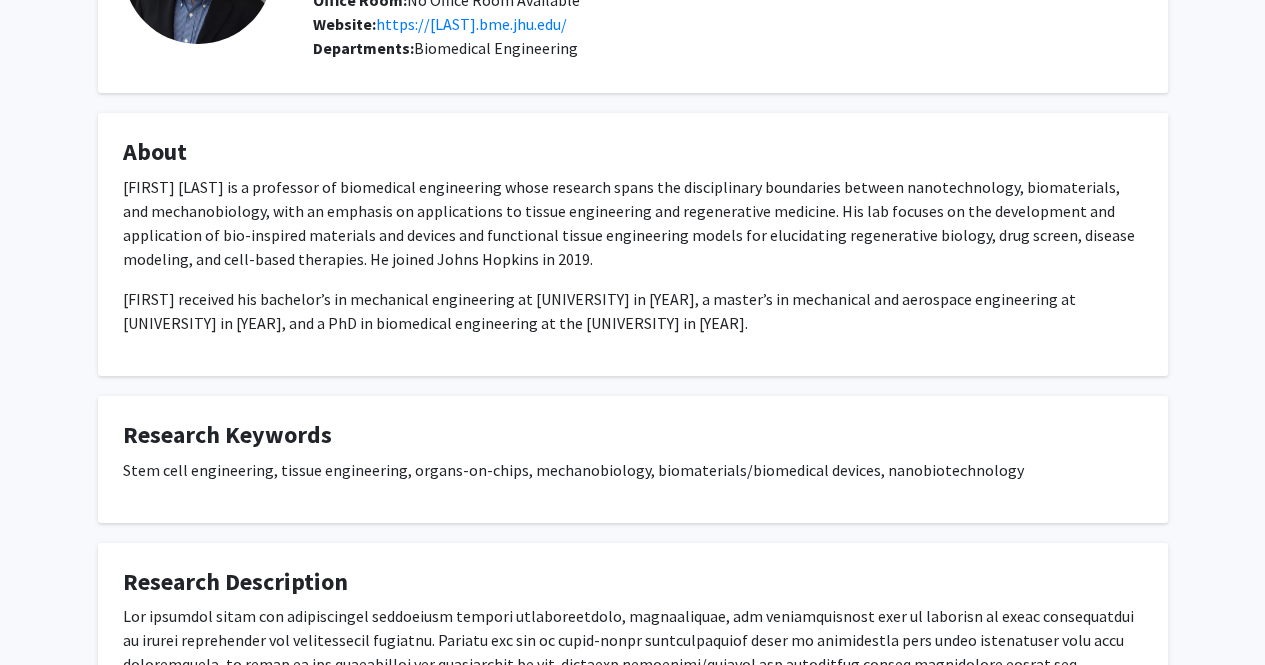 scroll, scrollTop: 539, scrollLeft: 0, axis: vertical 